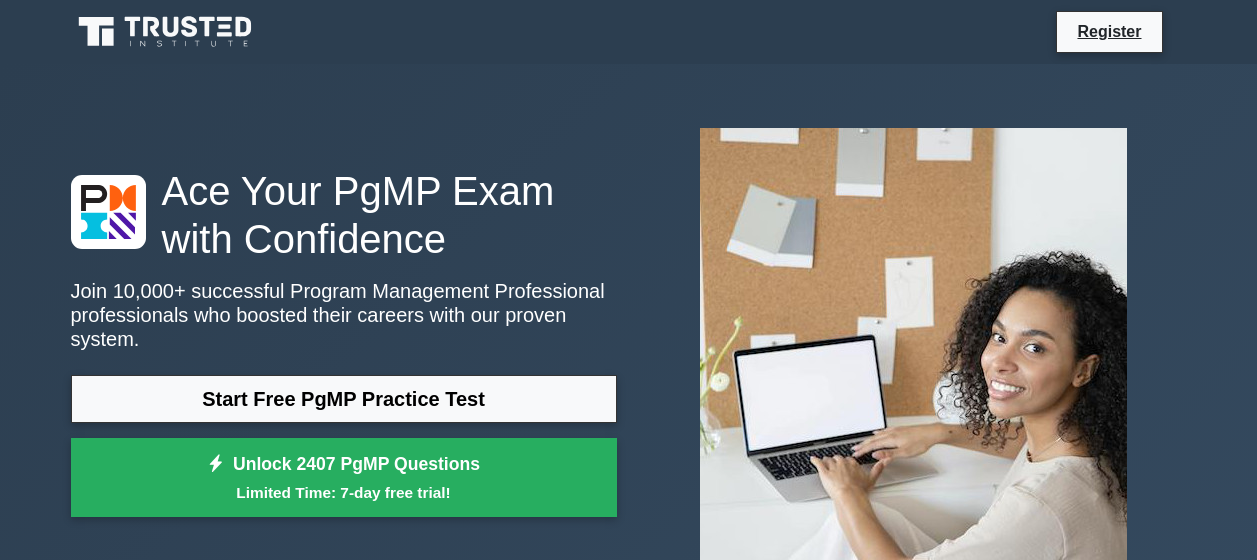 scroll, scrollTop: 0, scrollLeft: 0, axis: both 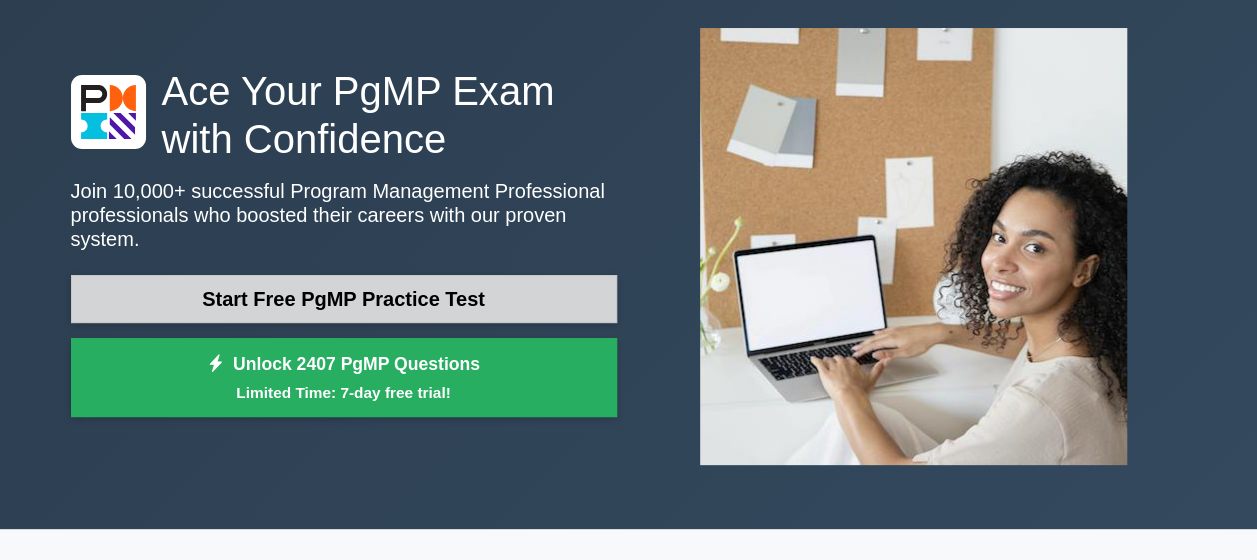 click on "Start Free PgMP Practice Test" at bounding box center (344, 299) 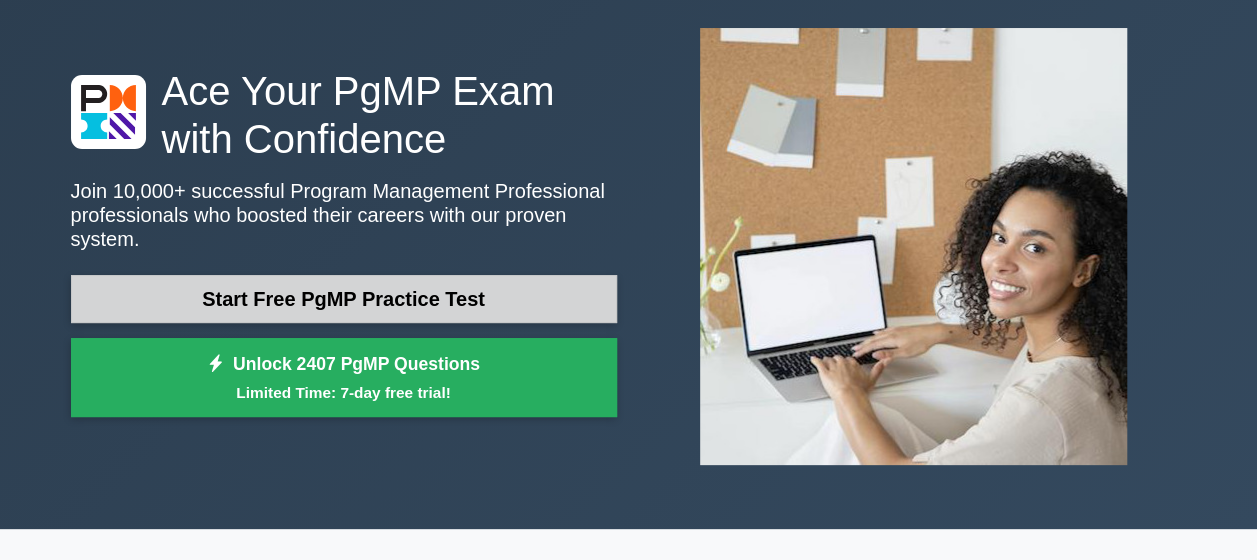 click on "Start Free PgMP Practice Test" at bounding box center (344, 299) 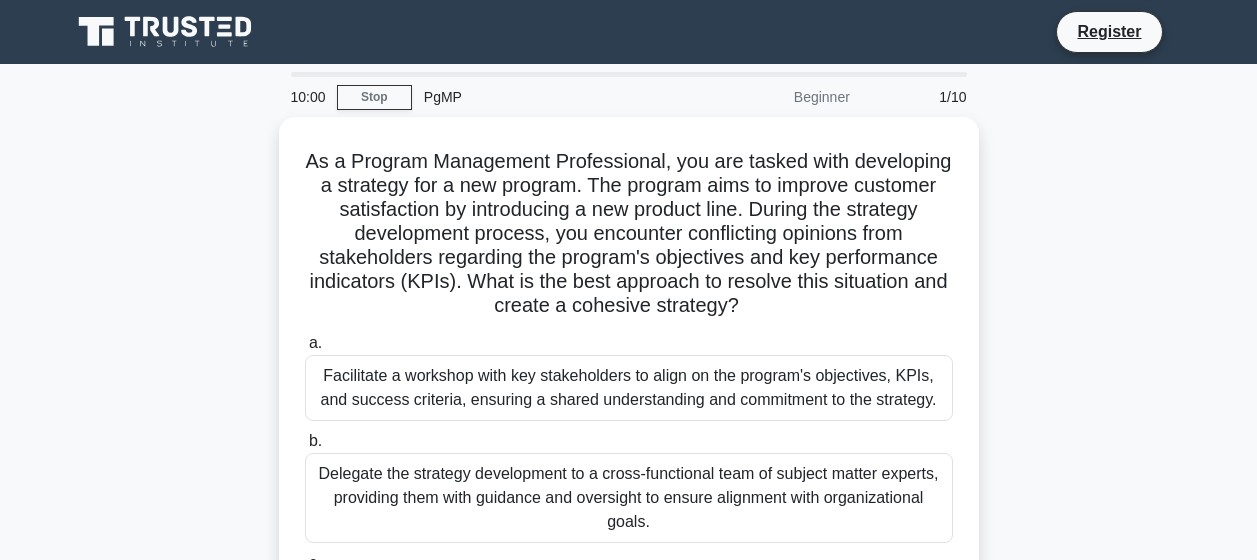 scroll, scrollTop: 0, scrollLeft: 0, axis: both 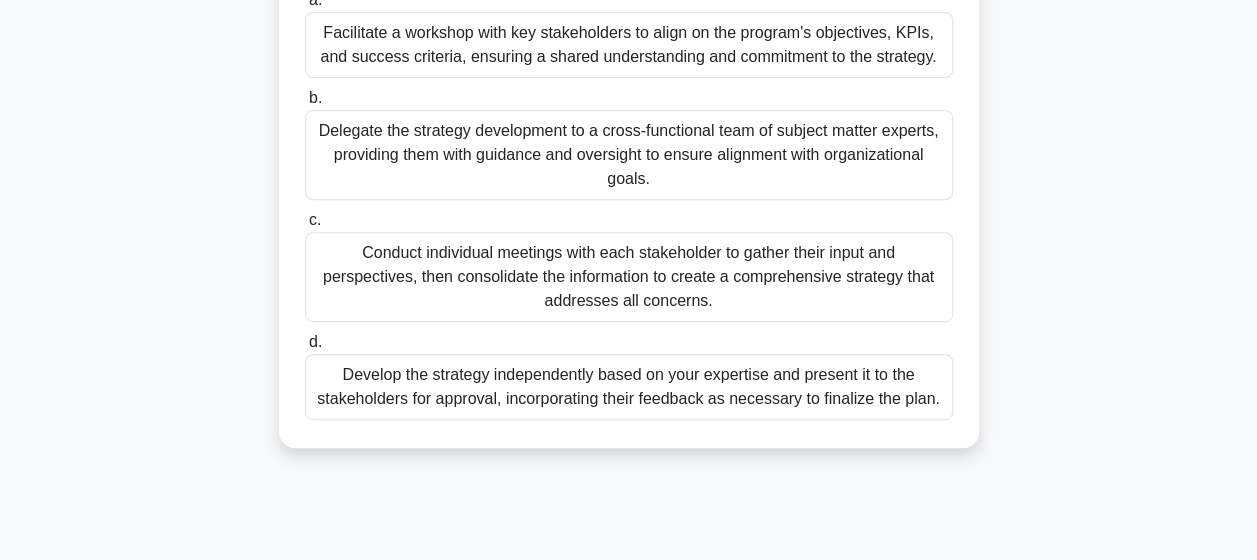 drag, startPoint x: 355, startPoint y: 154, endPoint x: 978, endPoint y: 418, distance: 676.6277 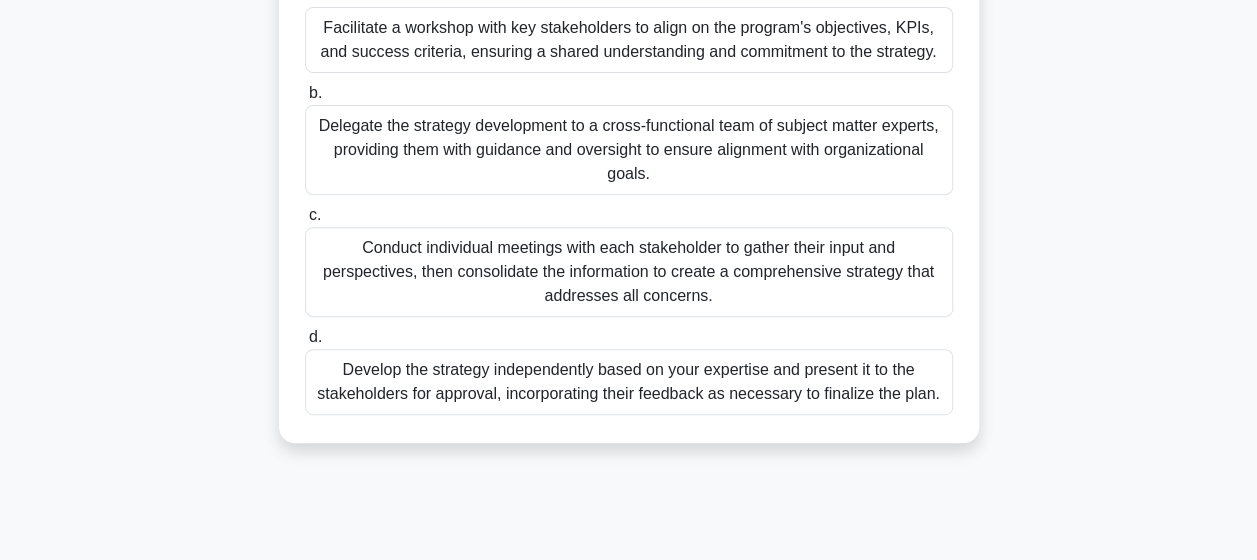 copy on "As a Program Management Professional, you are tasked with developing a strategy for a new program. The program aims to improve customer satisfaction by introducing a new product line. During the strategy development process, you encounter conflicting opinions from stakeholders regarding the program's objectives and key performance indicators (KPIs). What is the best approach to resolve this situation and create a cohesive strategy?
.spinner_0XTQ{transform-origin:center;animation:spinner_y6GP .75s linear infinite}@keyframes spinner_y6GP{100%{transform:rotate(360deg)}}
a.
Facilitate a workshop with key stakeholders to align on the program's objectives, KPIs, and success criteria, ensuring a shared understanding and commitment to the strategy.
b.
Delegate the strategy development to a cross-functional team of subject matter experts, providing the..." 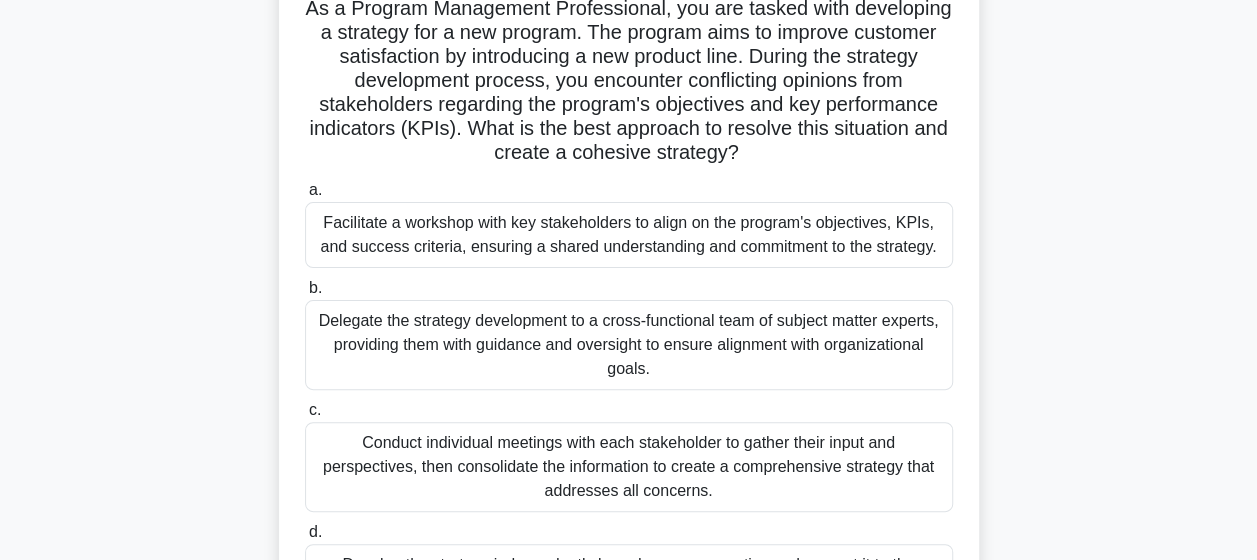 scroll, scrollTop: 400, scrollLeft: 0, axis: vertical 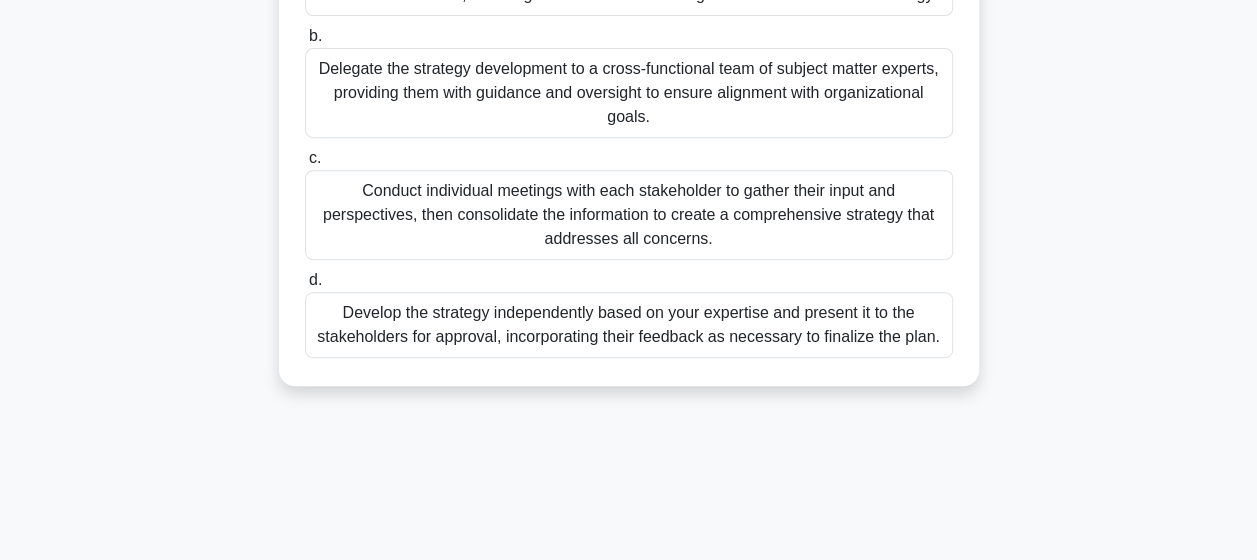 click on "Conduct individual meetings with each stakeholder to gather their input and perspectives, then consolidate the information to create a comprehensive strategy that addresses all concerns." at bounding box center [629, 215] 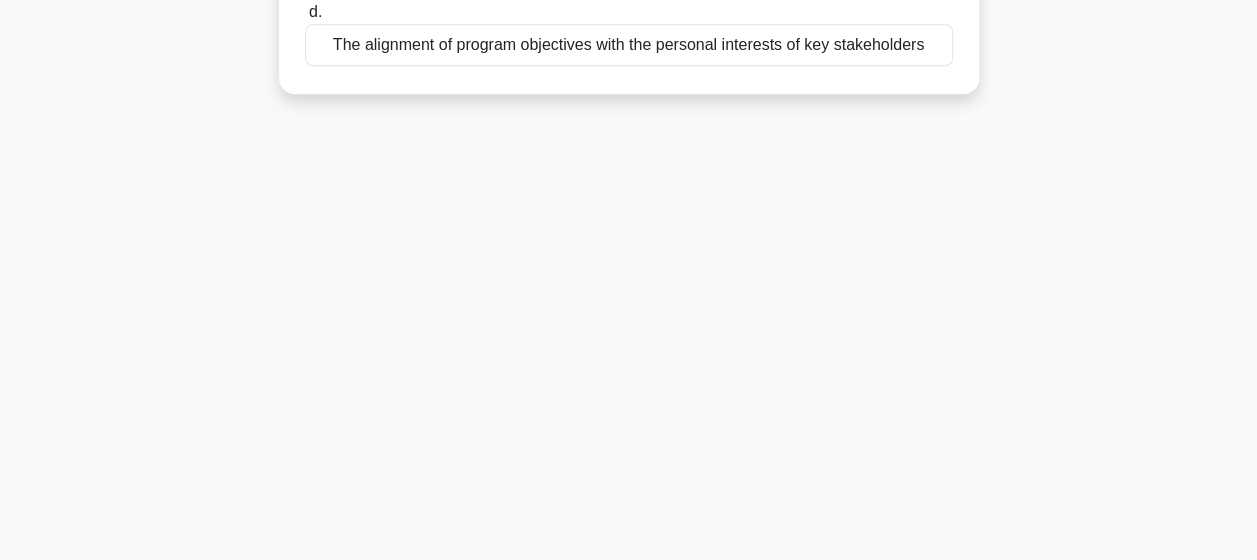 scroll, scrollTop: 0, scrollLeft: 0, axis: both 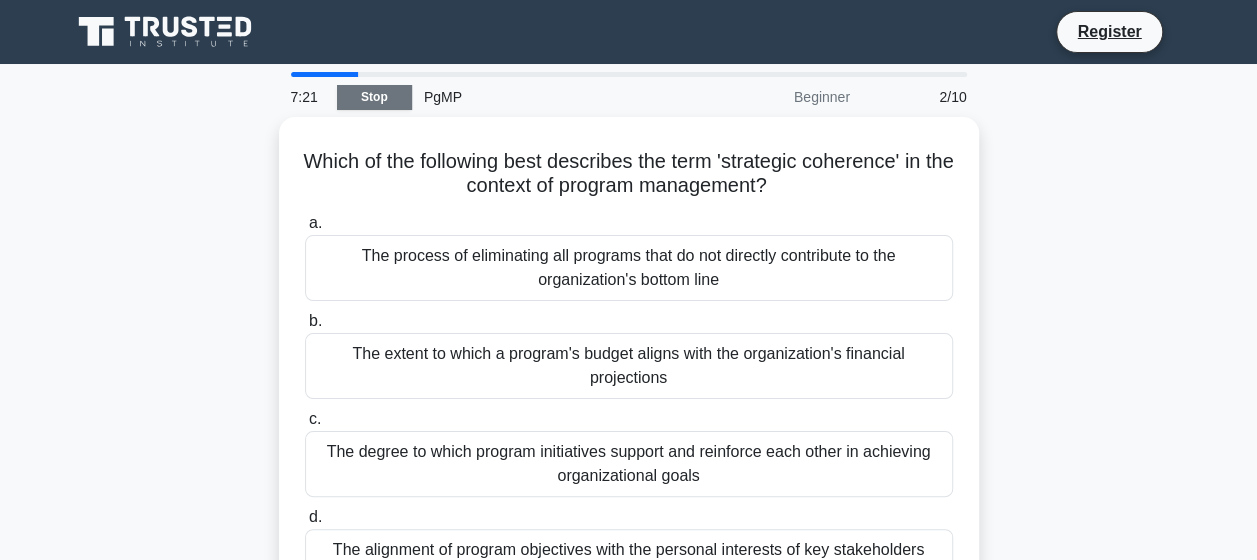 click on "Stop" at bounding box center [374, 97] 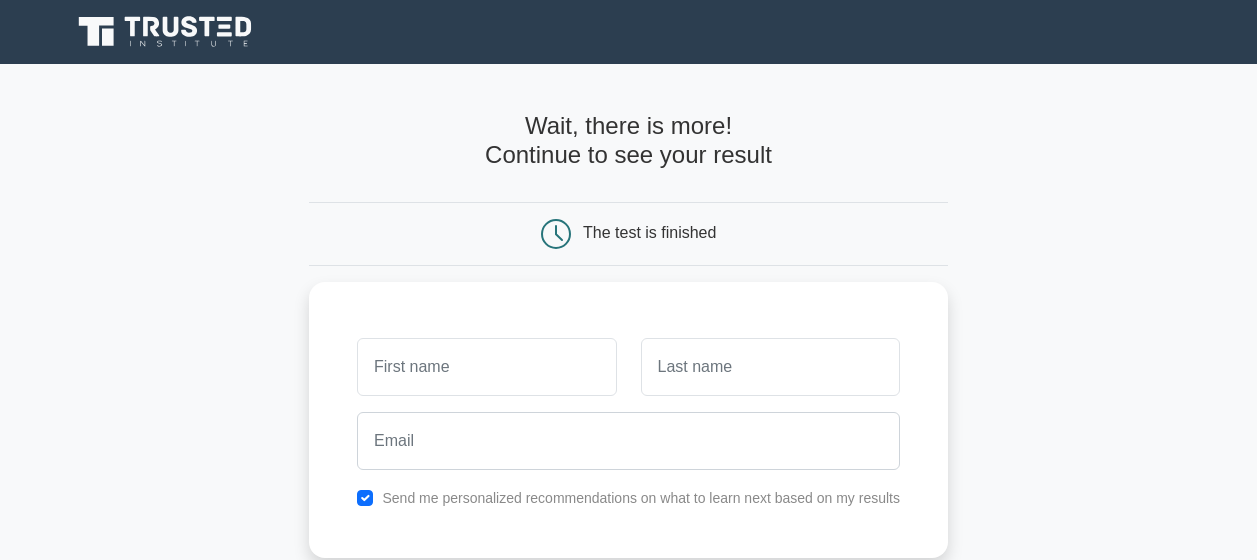 scroll, scrollTop: 0, scrollLeft: 0, axis: both 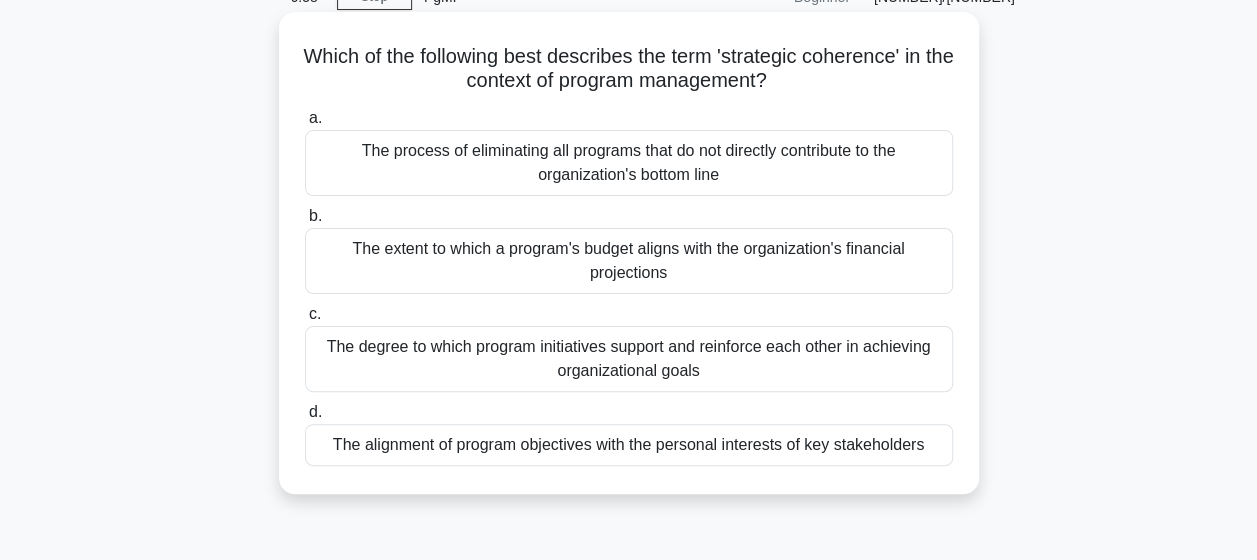 click on "The degree to which program initiatives support and reinforce each other in achieving organizational goals" at bounding box center [629, 359] 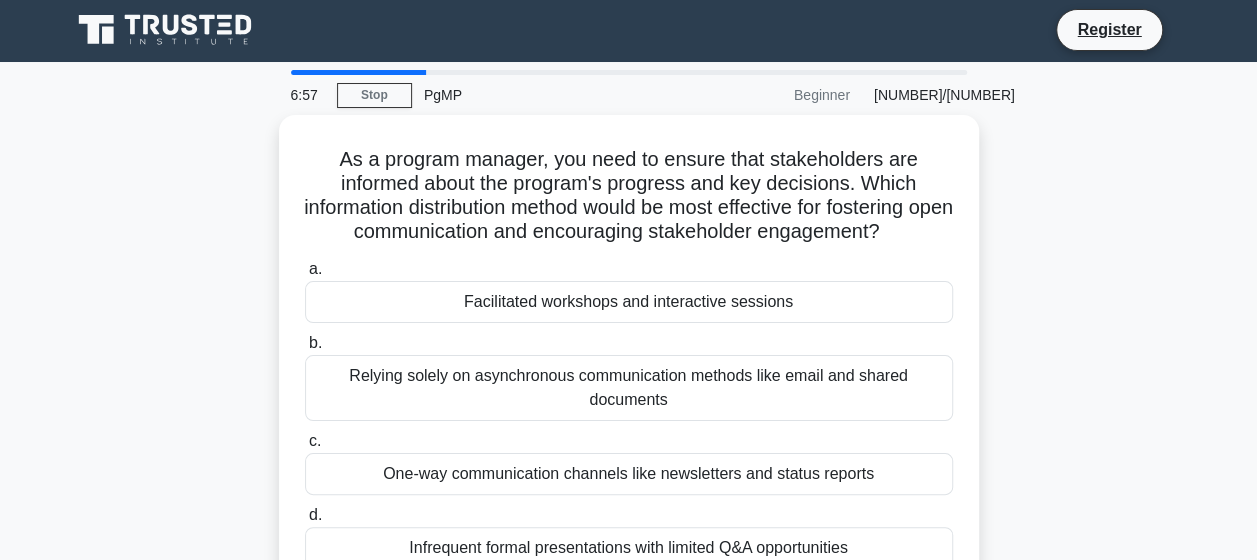 scroll, scrollTop: 0, scrollLeft: 0, axis: both 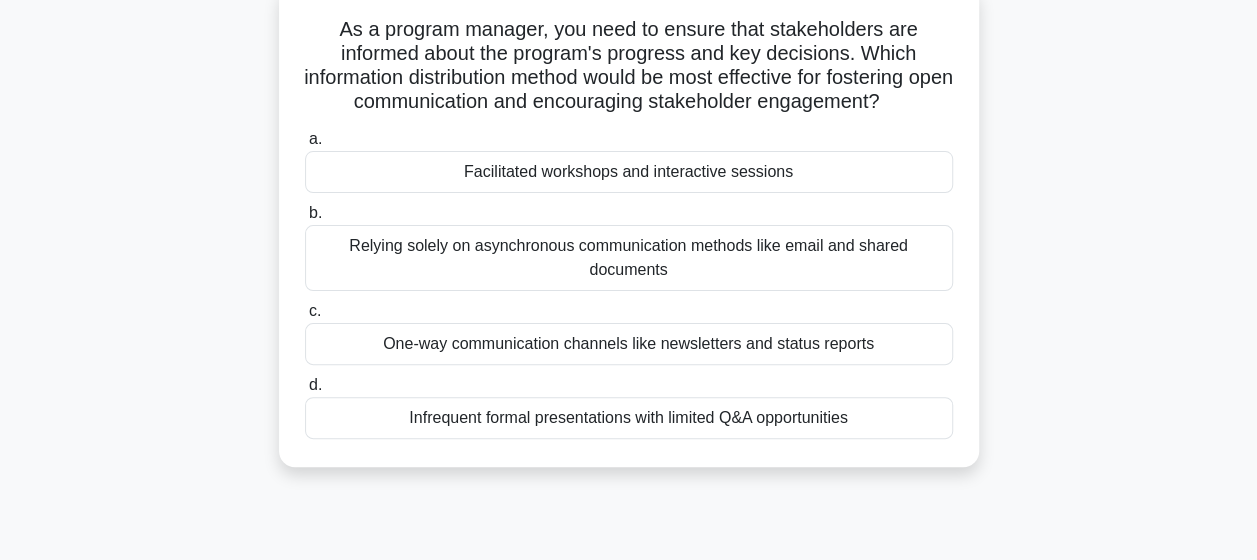drag, startPoint x: 339, startPoint y: 162, endPoint x: 886, endPoint y: 412, distance: 601.4225 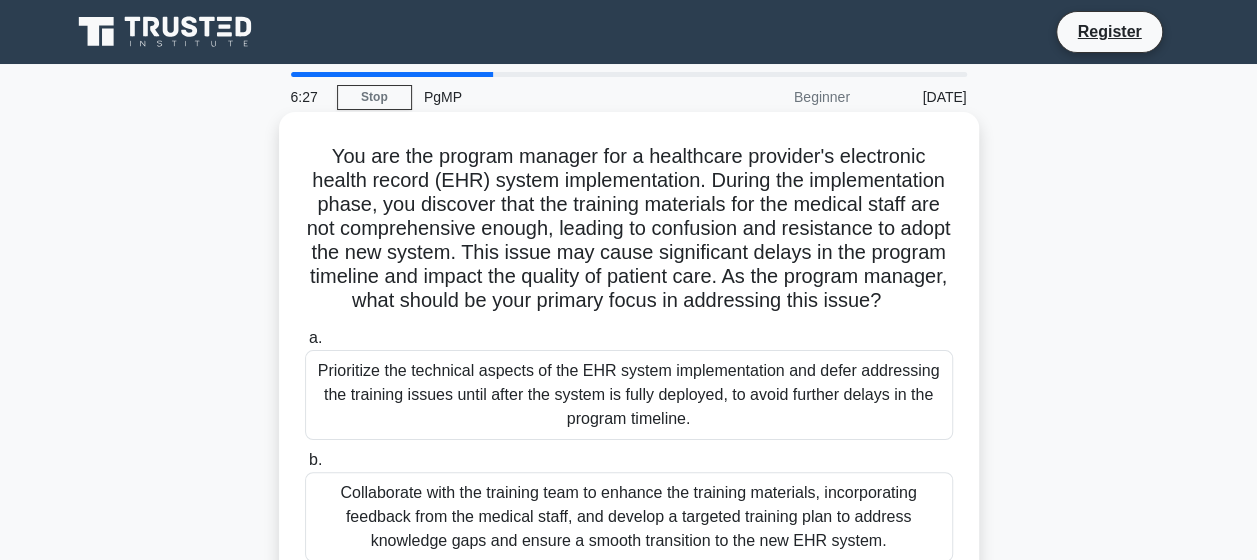 scroll, scrollTop: 0, scrollLeft: 0, axis: both 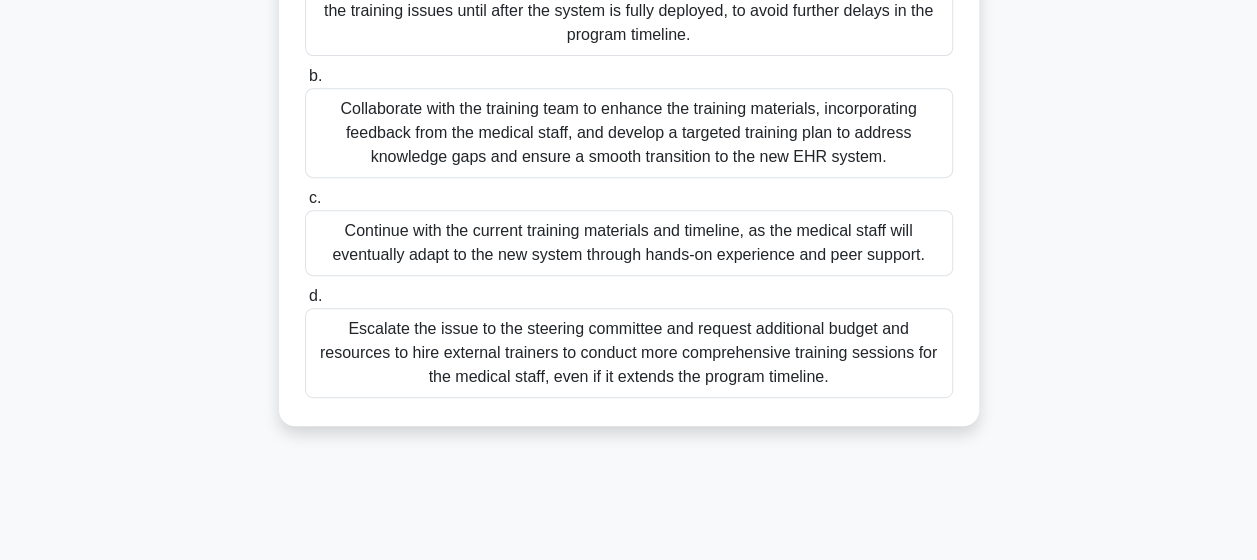 drag, startPoint x: 324, startPoint y: 152, endPoint x: 846, endPoint y: 407, distance: 580.95526 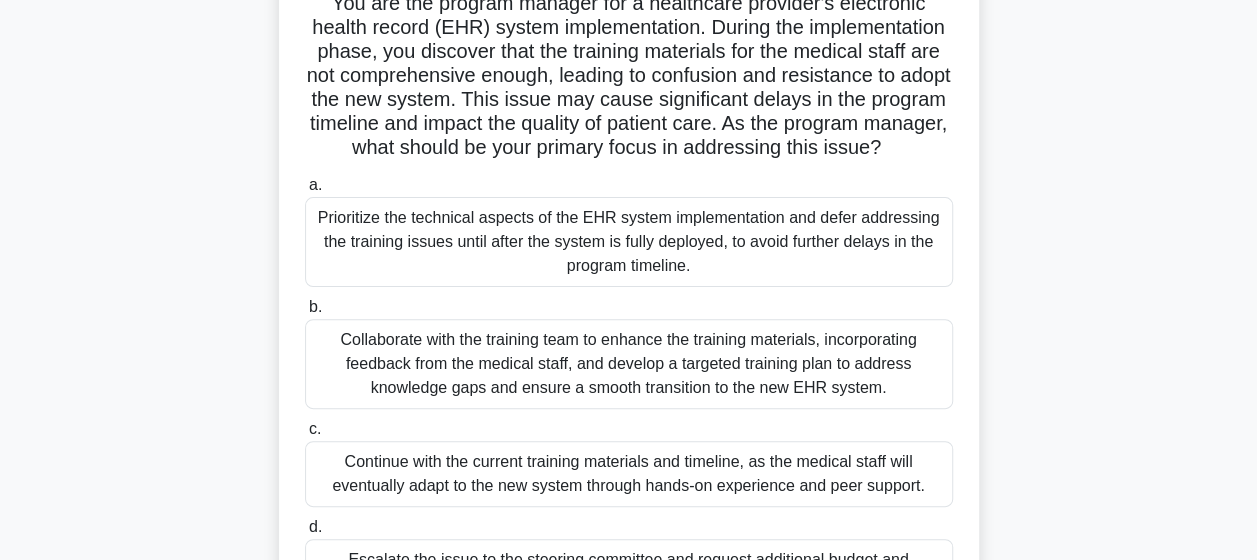 scroll, scrollTop: 184, scrollLeft: 0, axis: vertical 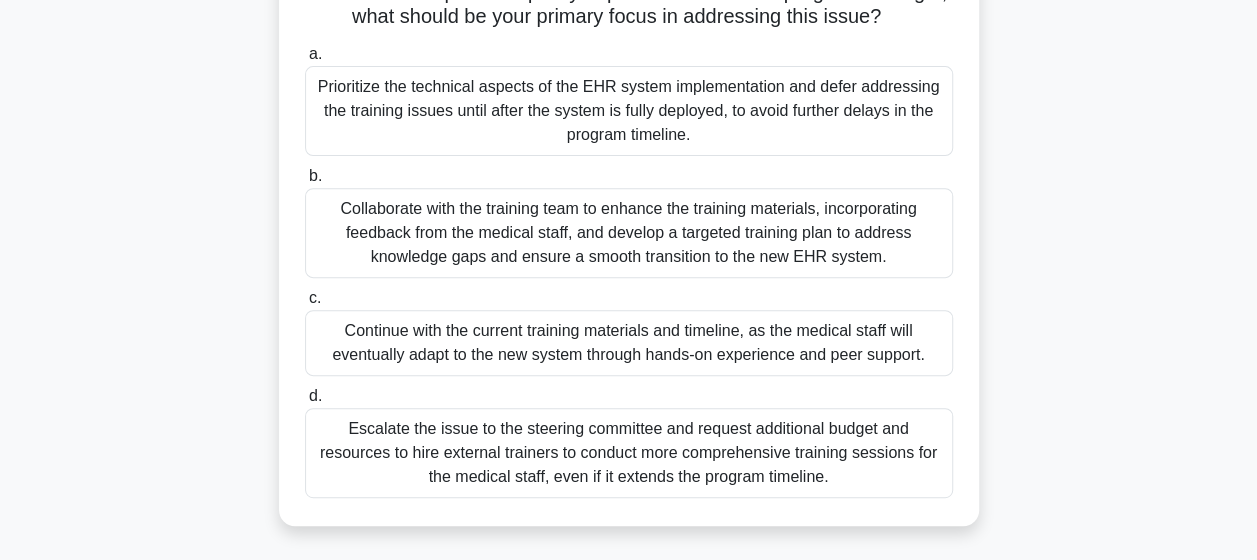 click on "Collaborate with the training team to enhance the training materials, incorporating feedback from the medical staff, and develop a targeted training plan to address knowledge gaps and ensure a smooth transition to the new EHR system." at bounding box center (629, 233) 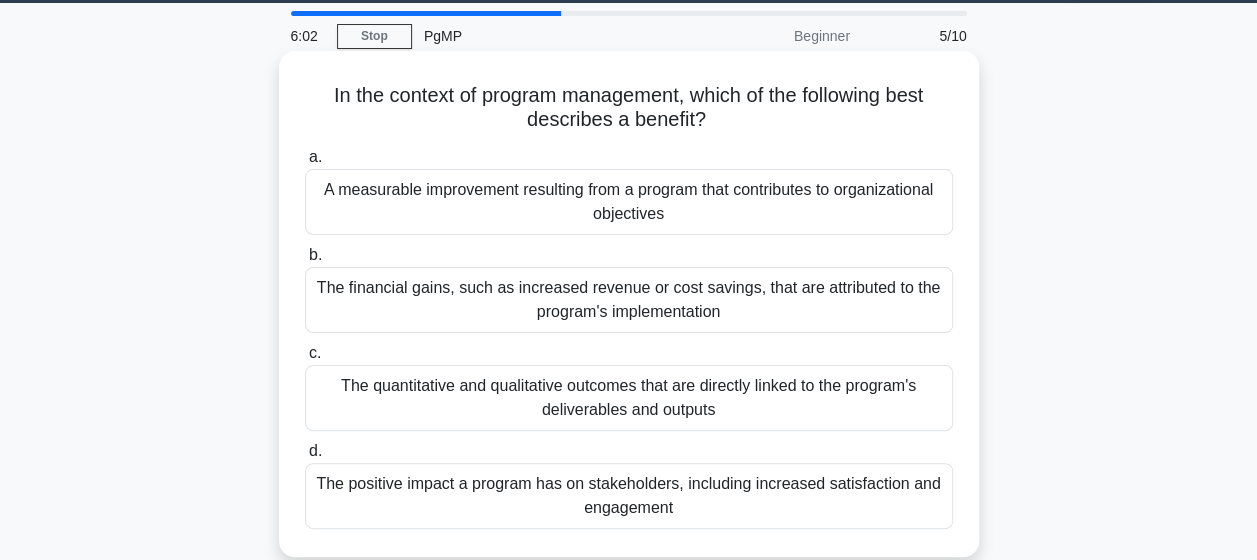 scroll, scrollTop: 0, scrollLeft: 0, axis: both 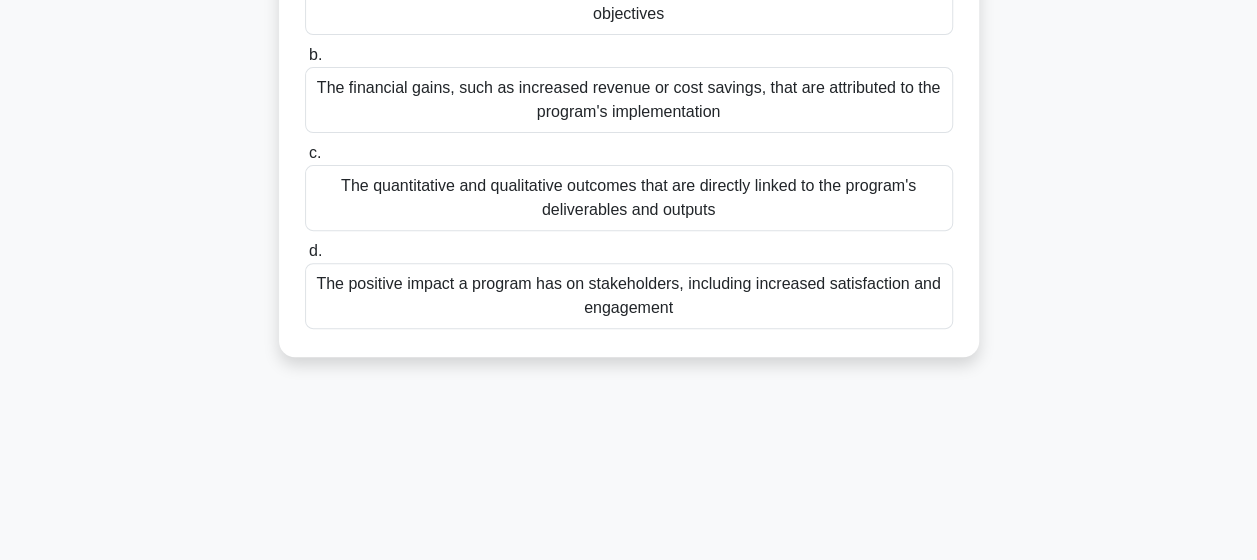 drag, startPoint x: 320, startPoint y: 154, endPoint x: 786, endPoint y: 320, distance: 494.68375 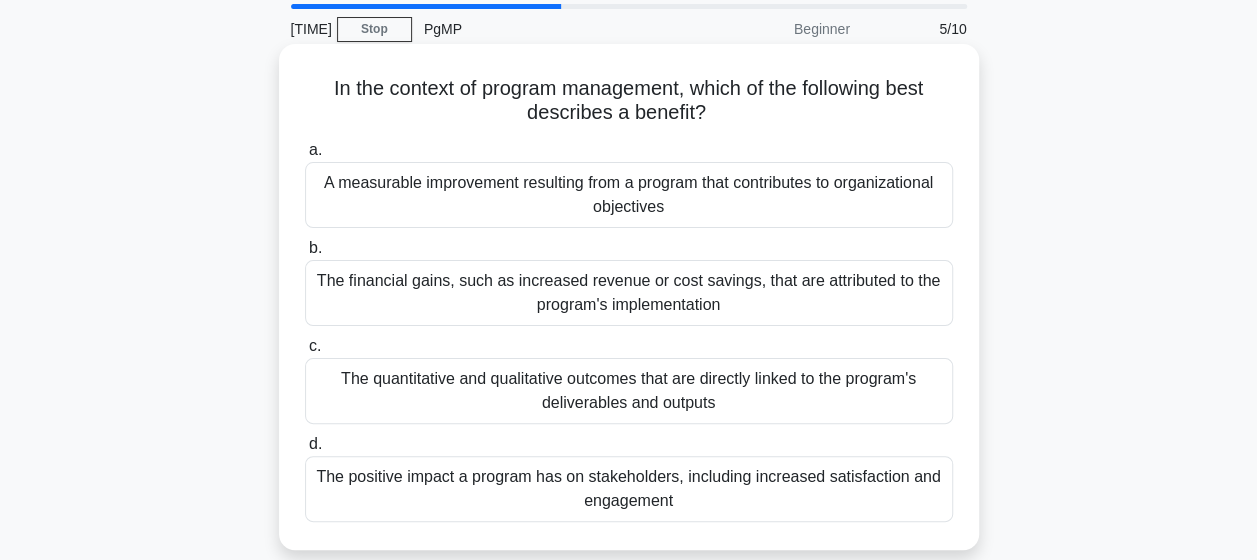 scroll, scrollTop: 100, scrollLeft: 0, axis: vertical 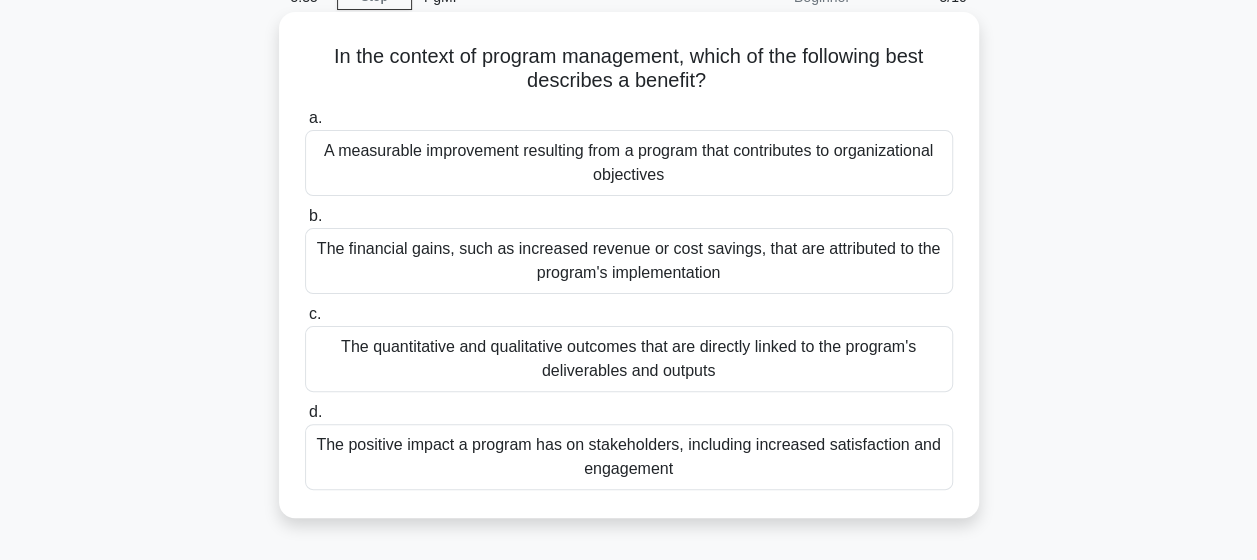 click on "The positive impact a program has on stakeholders, including increased satisfaction and engagement" at bounding box center (629, 457) 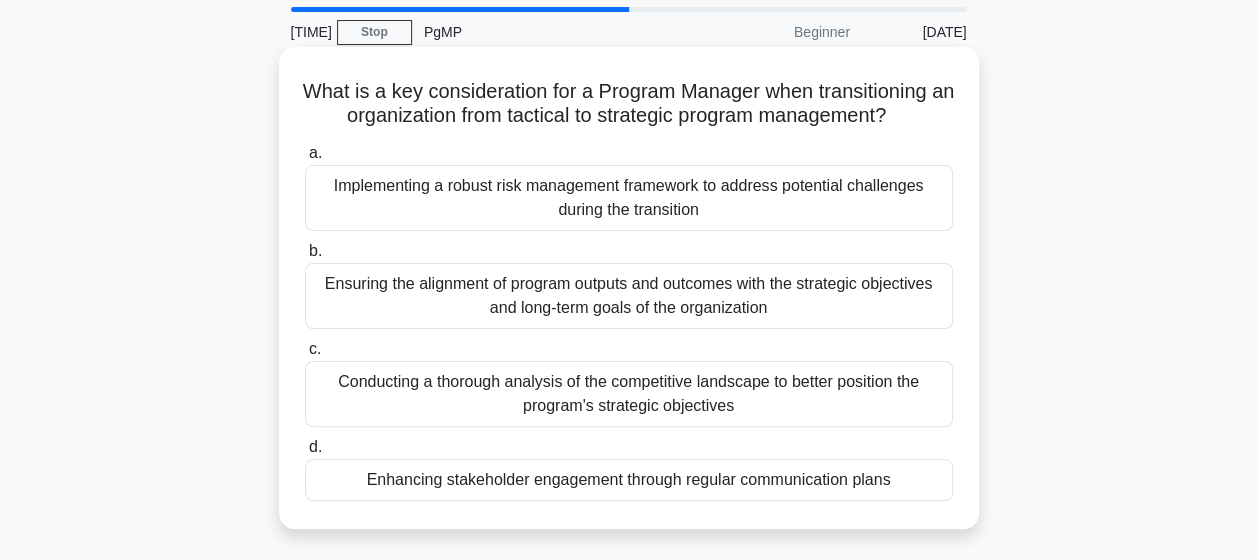 scroll, scrollTop: 0, scrollLeft: 0, axis: both 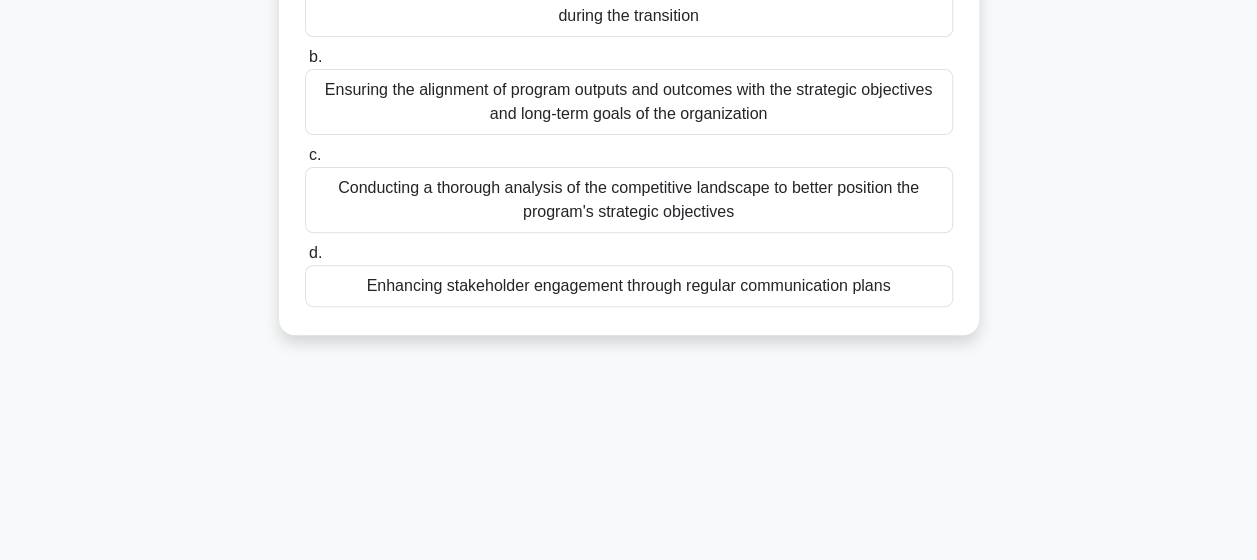 drag, startPoint x: 310, startPoint y: 154, endPoint x: 803, endPoint y: 319, distance: 519.87885 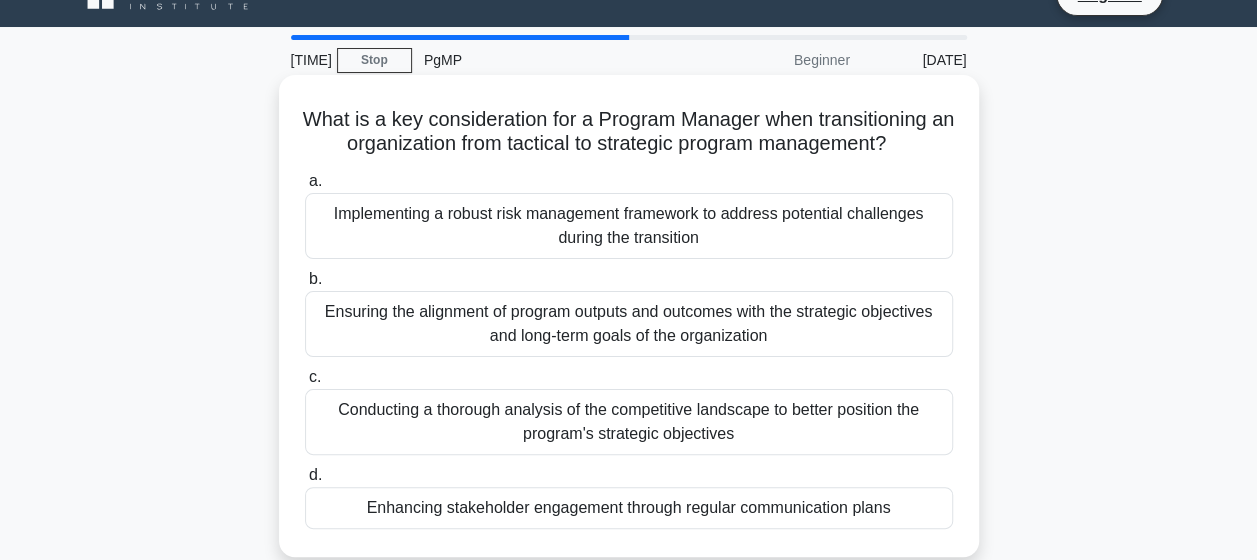 scroll, scrollTop: 0, scrollLeft: 0, axis: both 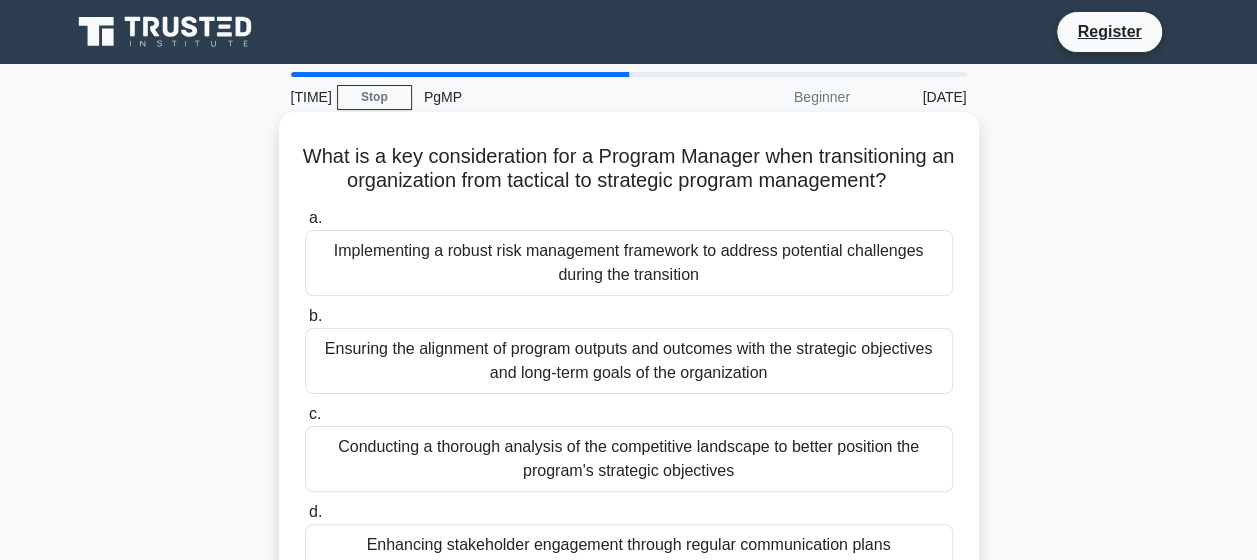 click on "Ensuring the alignment of program outputs and outcomes with the strategic objectives and long-term goals of the organization" at bounding box center [629, 361] 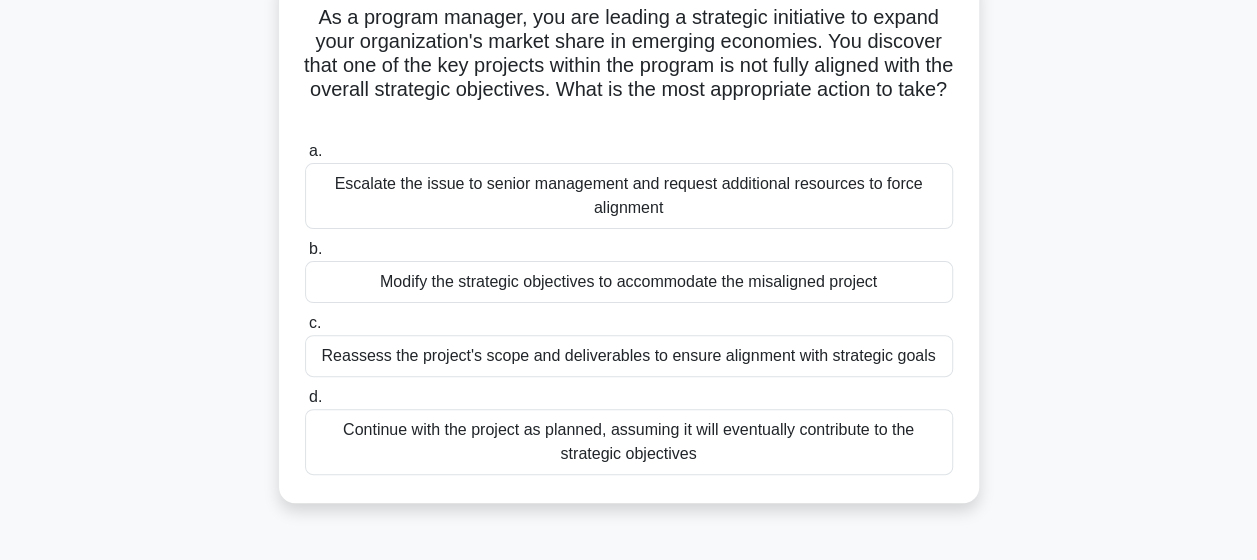 scroll, scrollTop: 162, scrollLeft: 0, axis: vertical 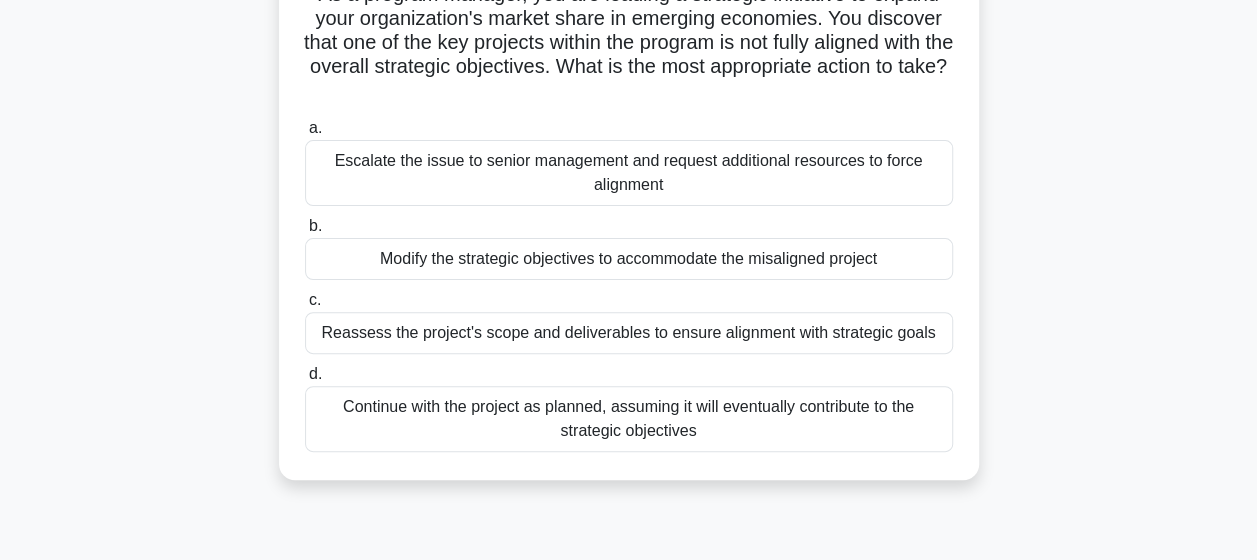 drag, startPoint x: 313, startPoint y: 154, endPoint x: 740, endPoint y: 429, distance: 507.89172 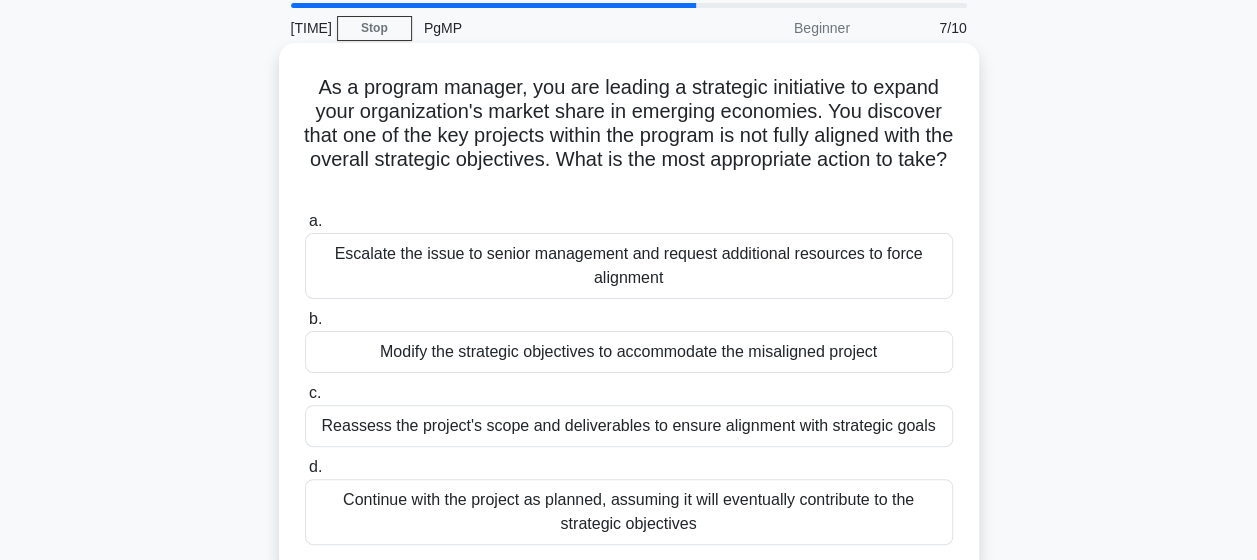 scroll, scrollTop: 200, scrollLeft: 0, axis: vertical 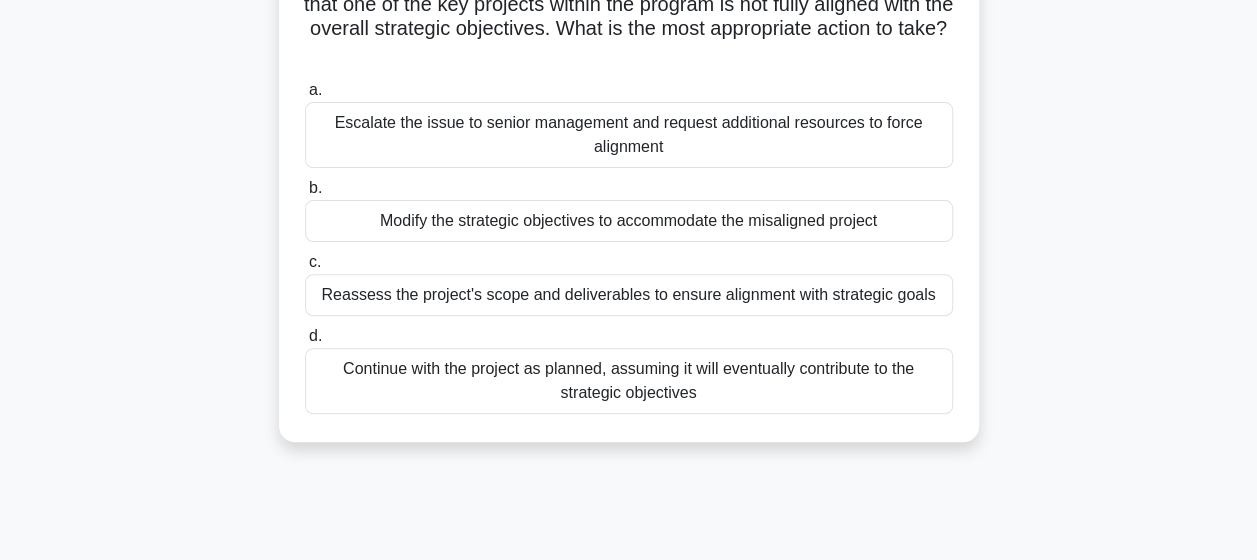 click on "Escalate the issue to senior management and request additional resources to force alignment" at bounding box center [629, 135] 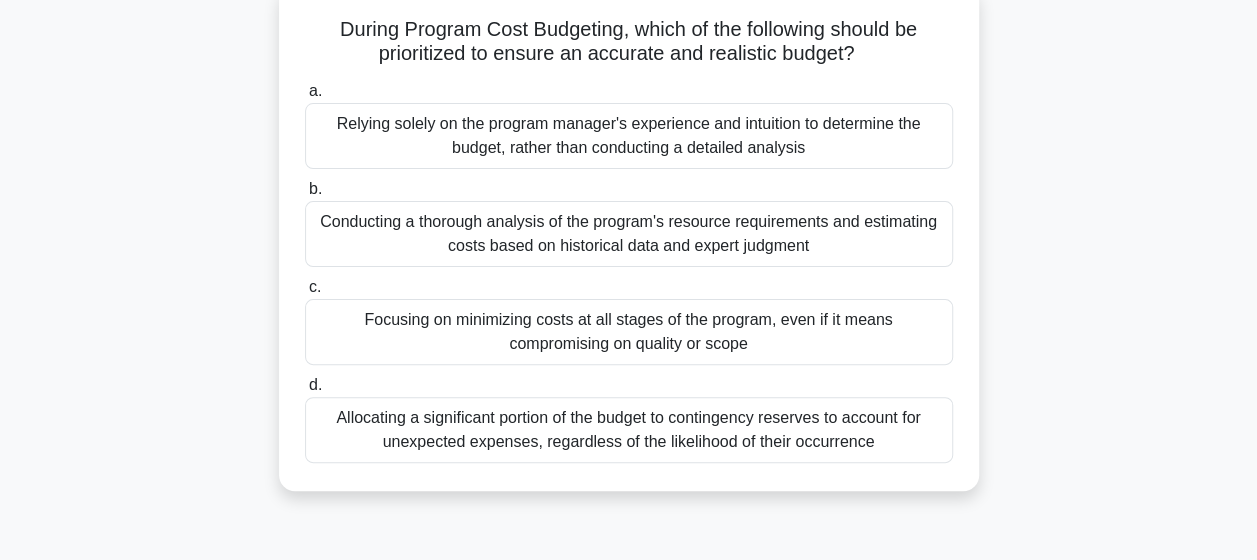 scroll, scrollTop: 0, scrollLeft: 0, axis: both 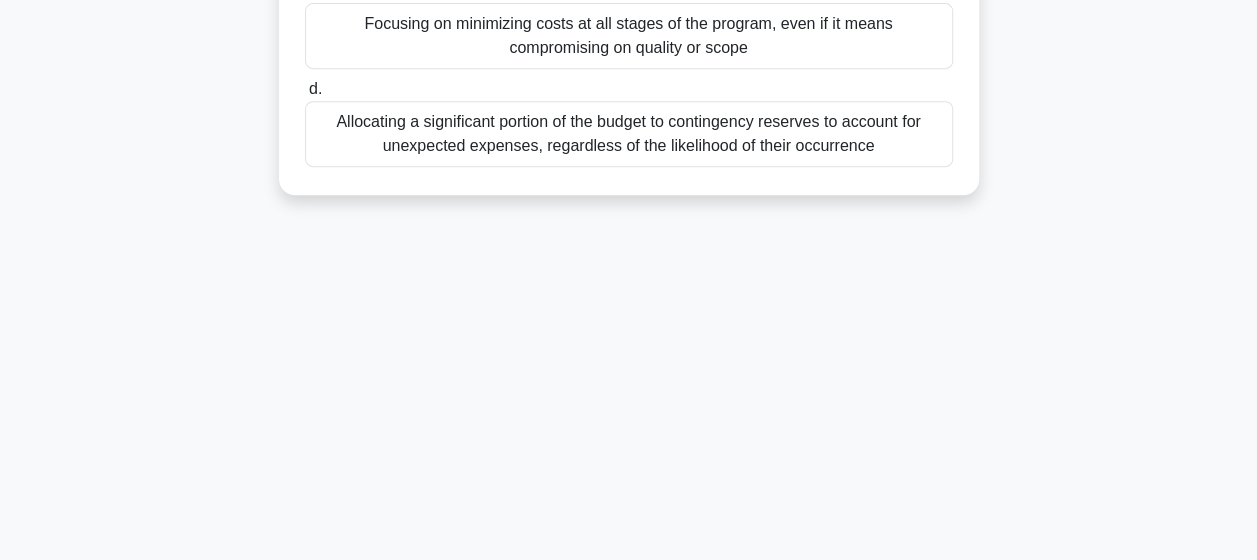 drag, startPoint x: 330, startPoint y: 147, endPoint x: 891, endPoint y: 142, distance: 561.0223 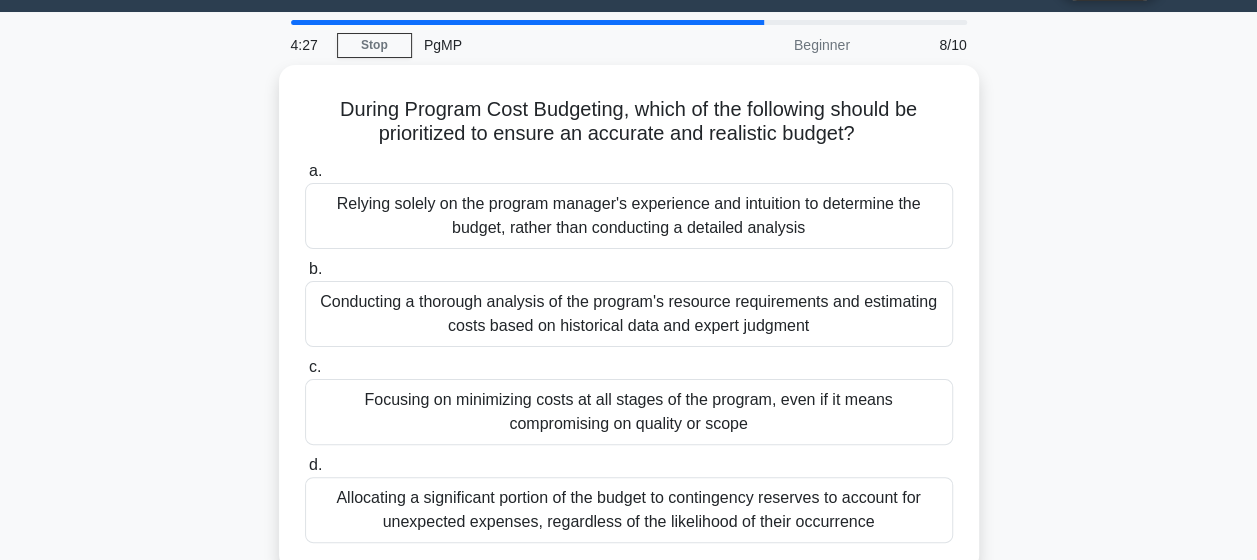 scroll, scrollTop: 23, scrollLeft: 0, axis: vertical 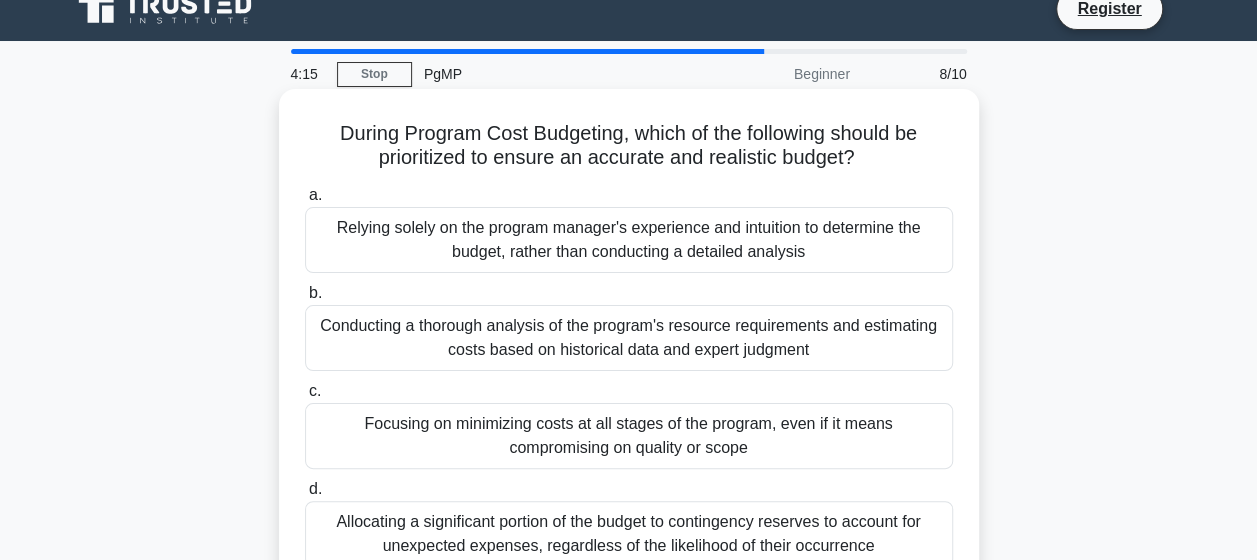 click on "Conducting a thorough analysis of the program's resource requirements and estimating costs based on historical data and expert judgment" at bounding box center (629, 338) 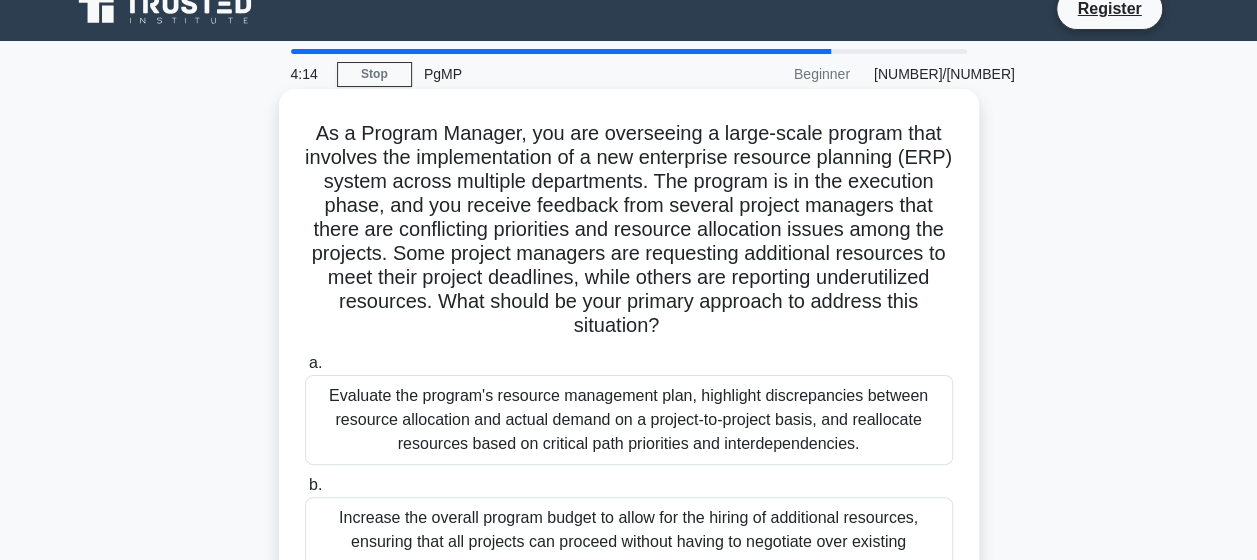 scroll, scrollTop: 0, scrollLeft: 0, axis: both 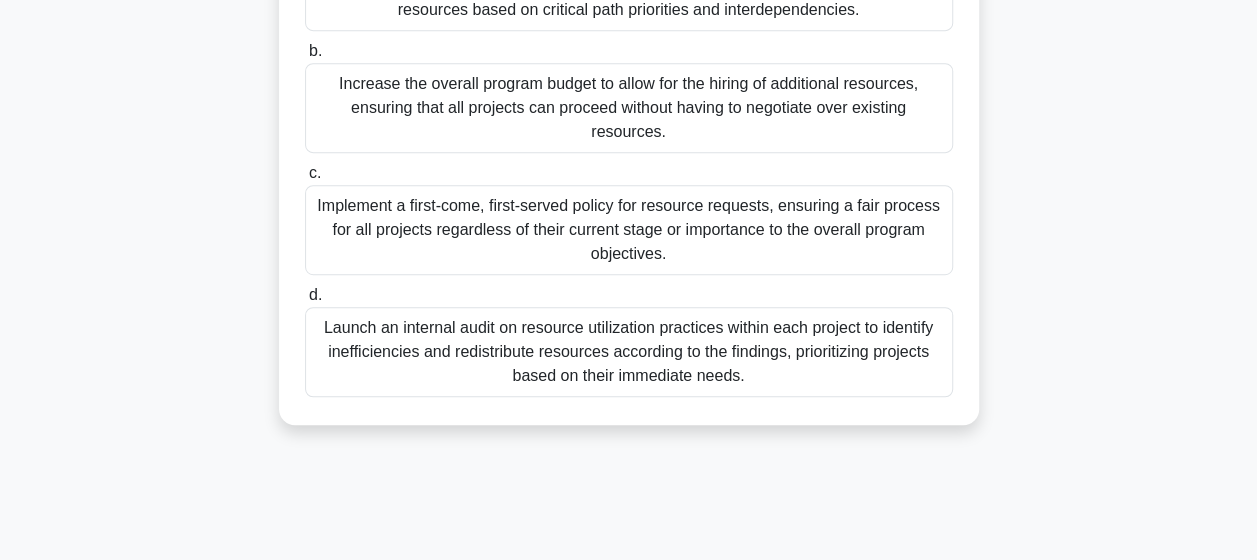 drag, startPoint x: 310, startPoint y: 154, endPoint x: 790, endPoint y: 369, distance: 525.95154 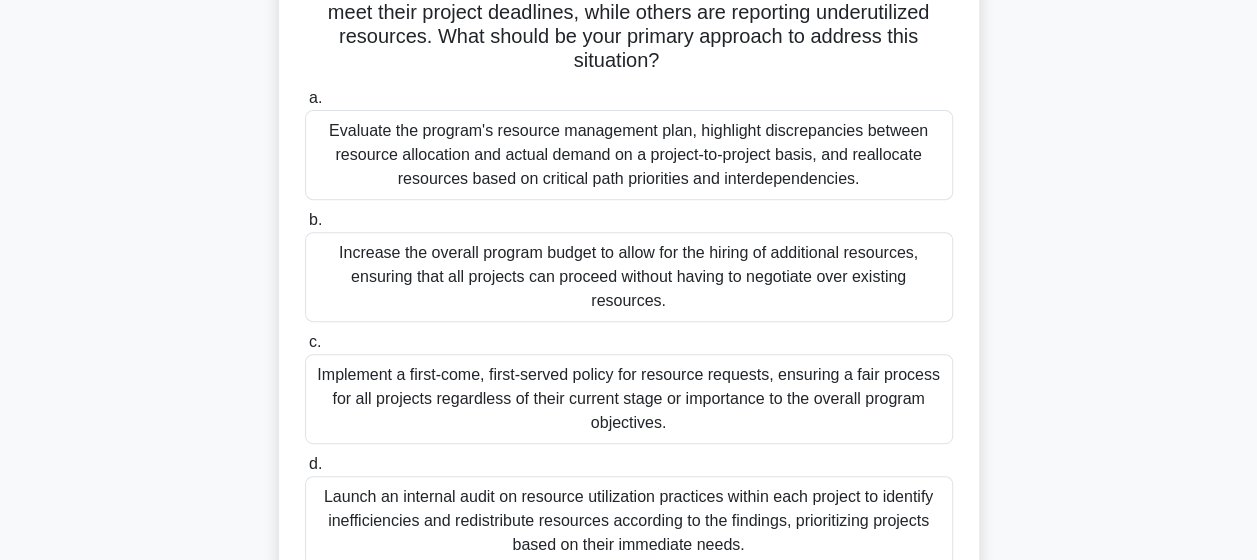 scroll, scrollTop: 257, scrollLeft: 0, axis: vertical 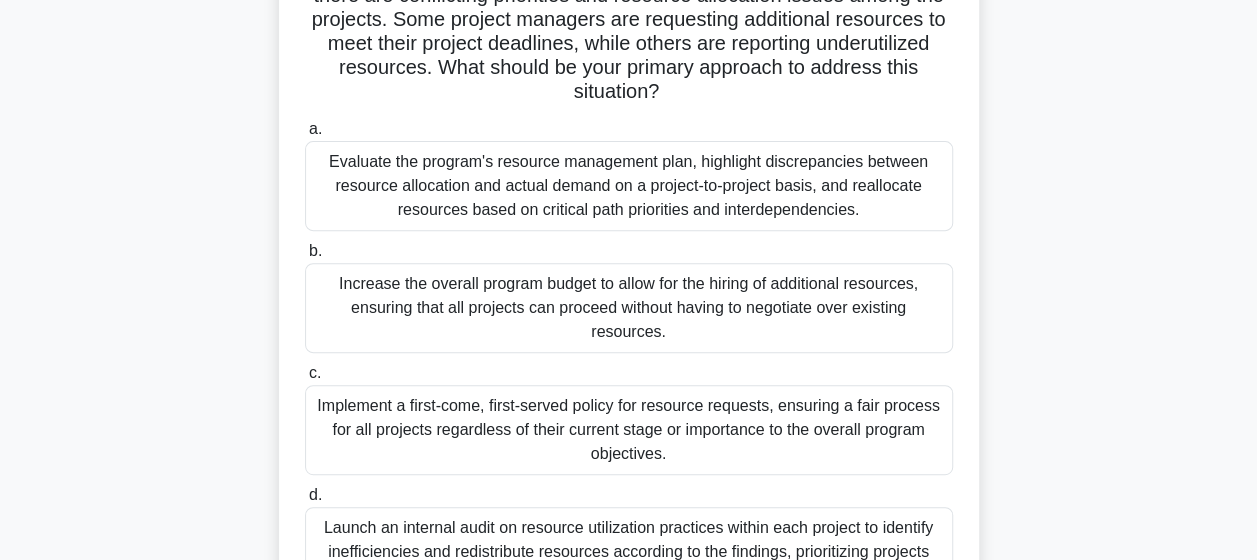 click on "Evaluate the program's resource management plan, highlight discrepancies between resource allocation and actual demand on a project-to-project basis, and reallocate resources based on critical path priorities and interdependencies." at bounding box center (629, 186) 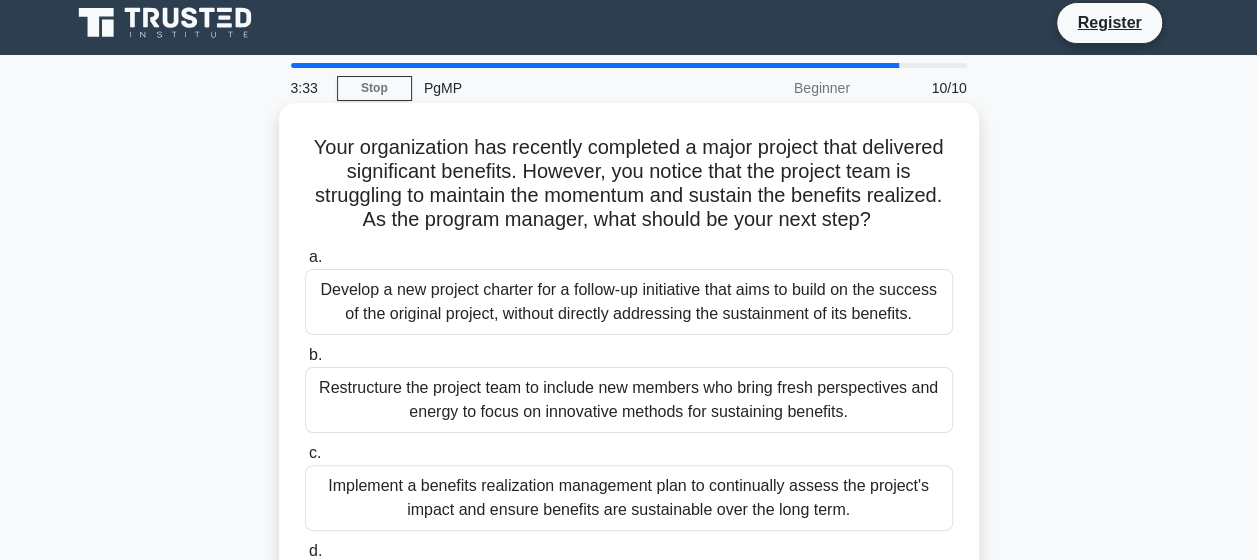 scroll, scrollTop: 0, scrollLeft: 0, axis: both 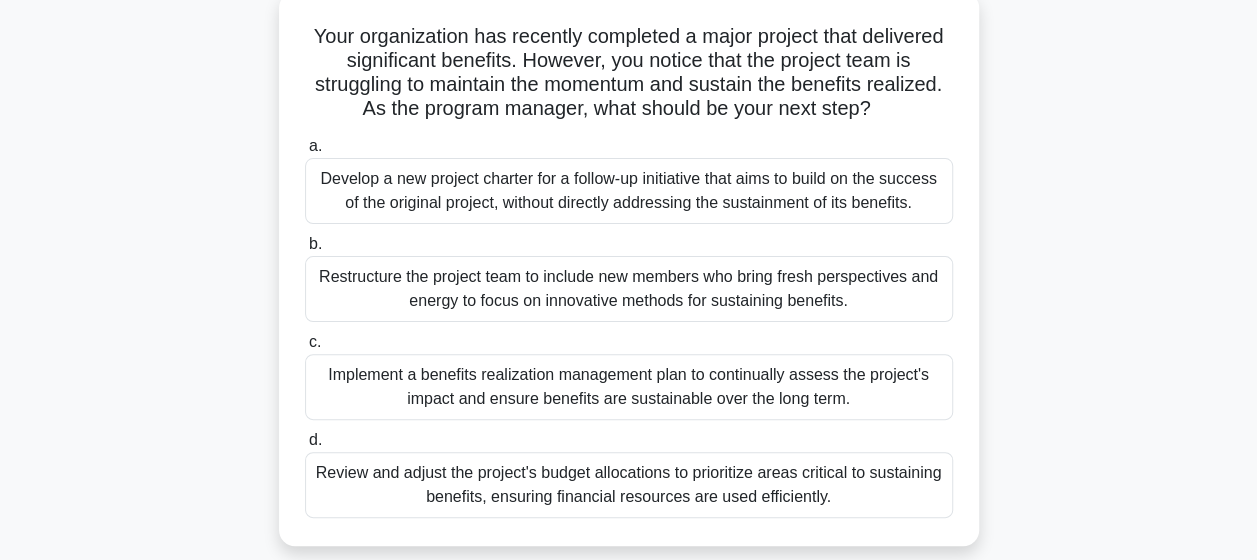 drag, startPoint x: 304, startPoint y: 154, endPoint x: 880, endPoint y: 507, distance: 675.56274 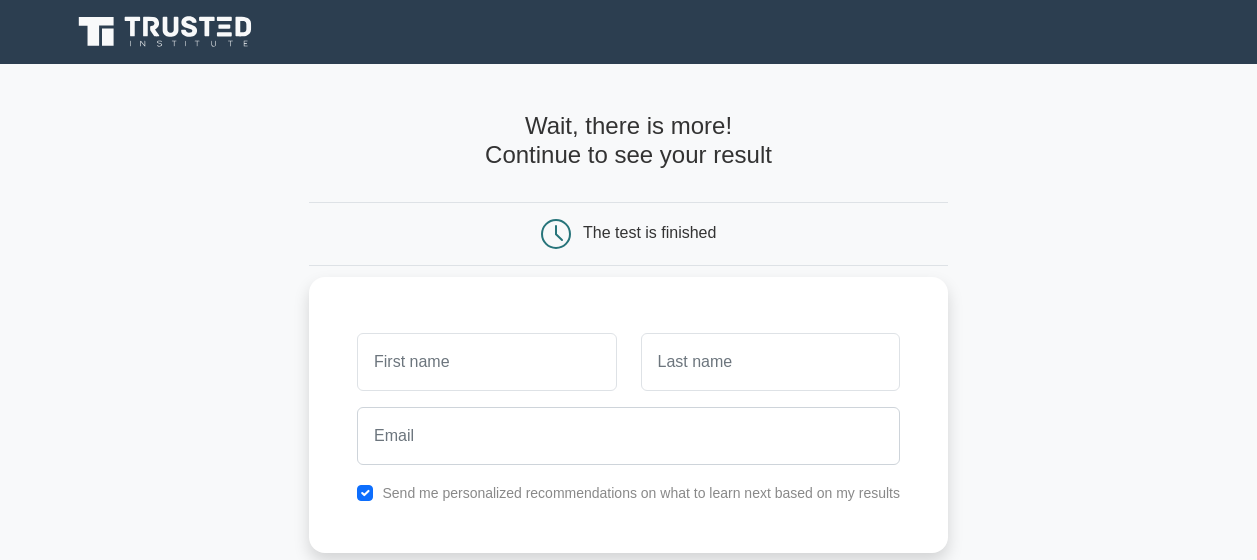 scroll, scrollTop: 0, scrollLeft: 0, axis: both 